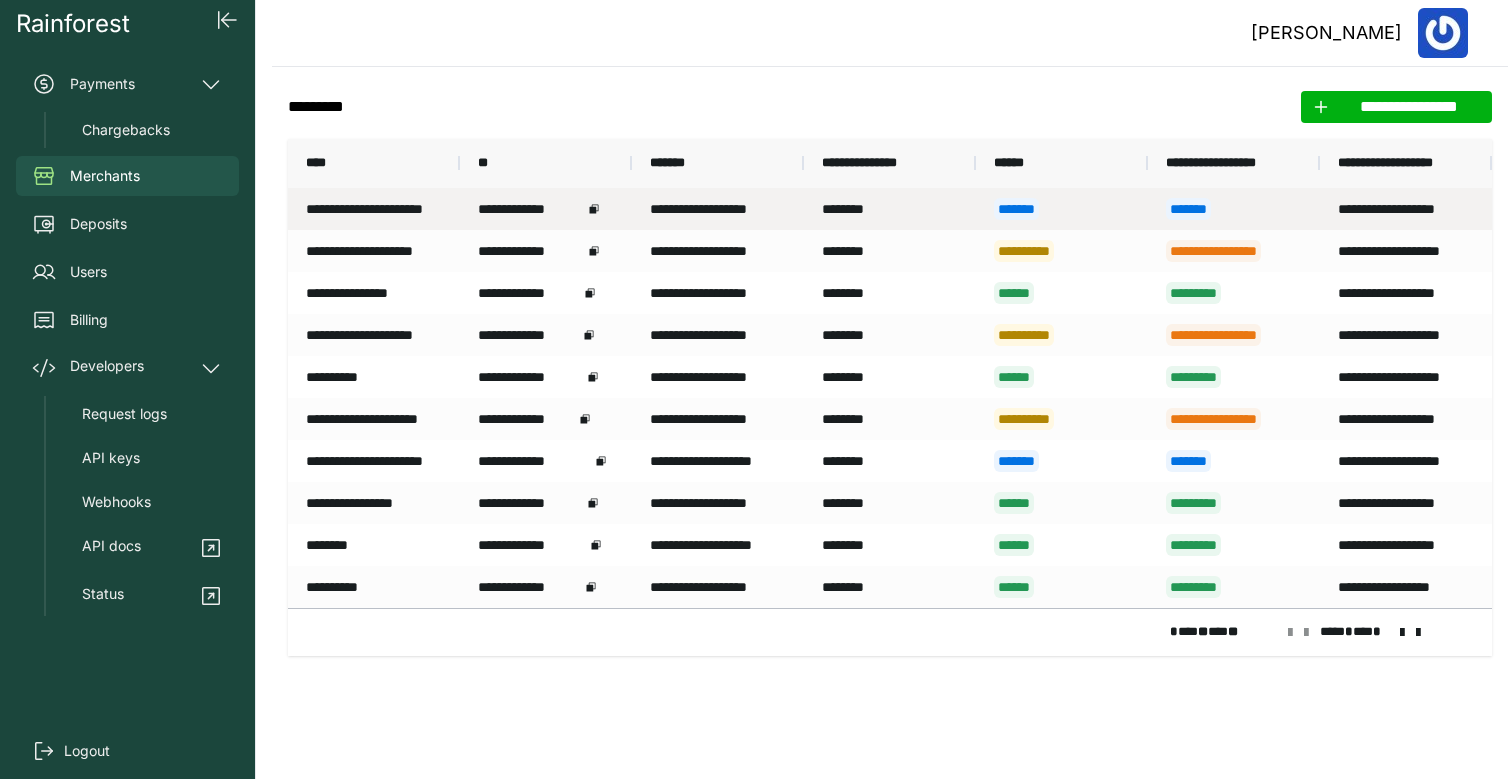 scroll, scrollTop: 0, scrollLeft: 0, axis: both 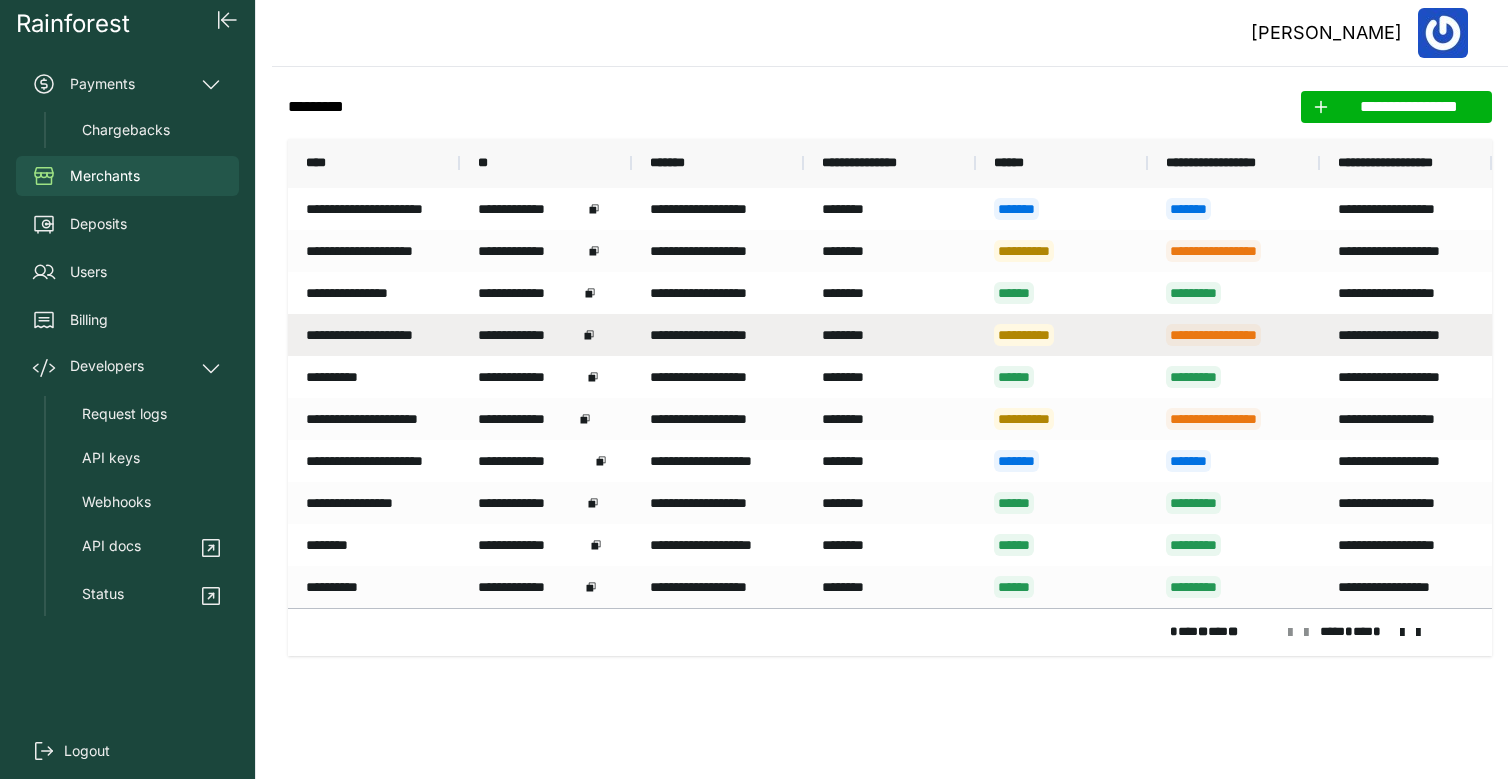 click on "********" at bounding box center [890, 335] 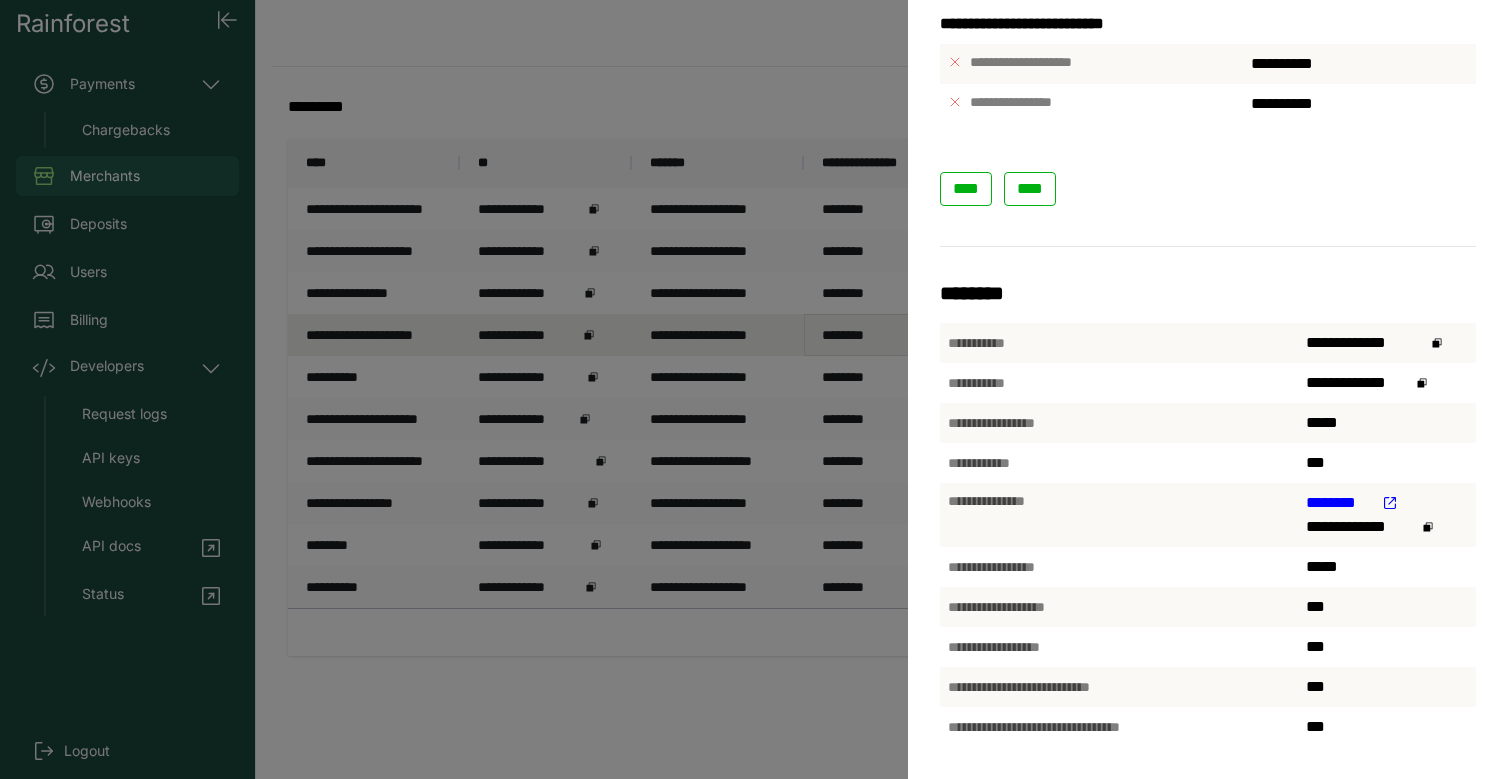 scroll, scrollTop: 0, scrollLeft: 0, axis: both 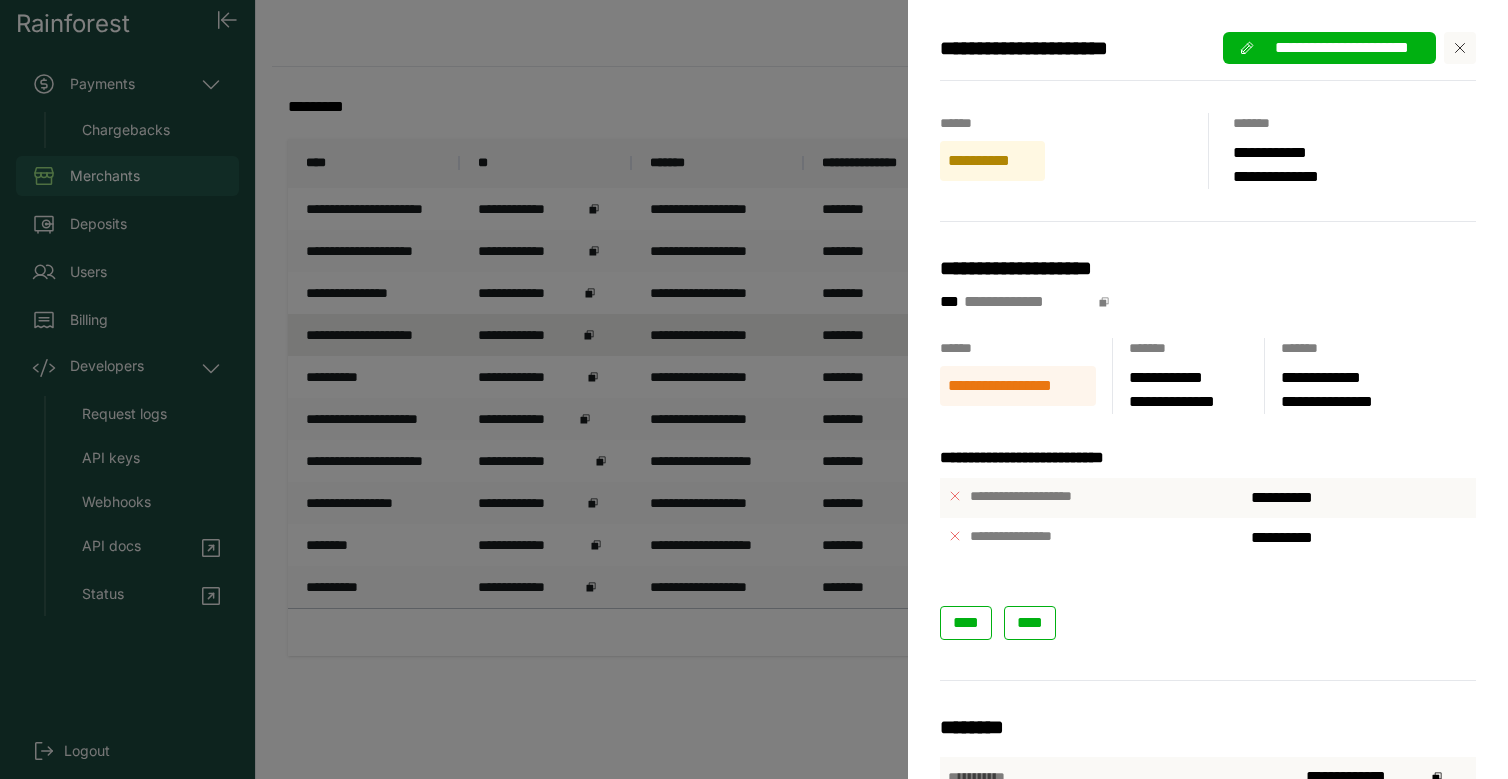 click 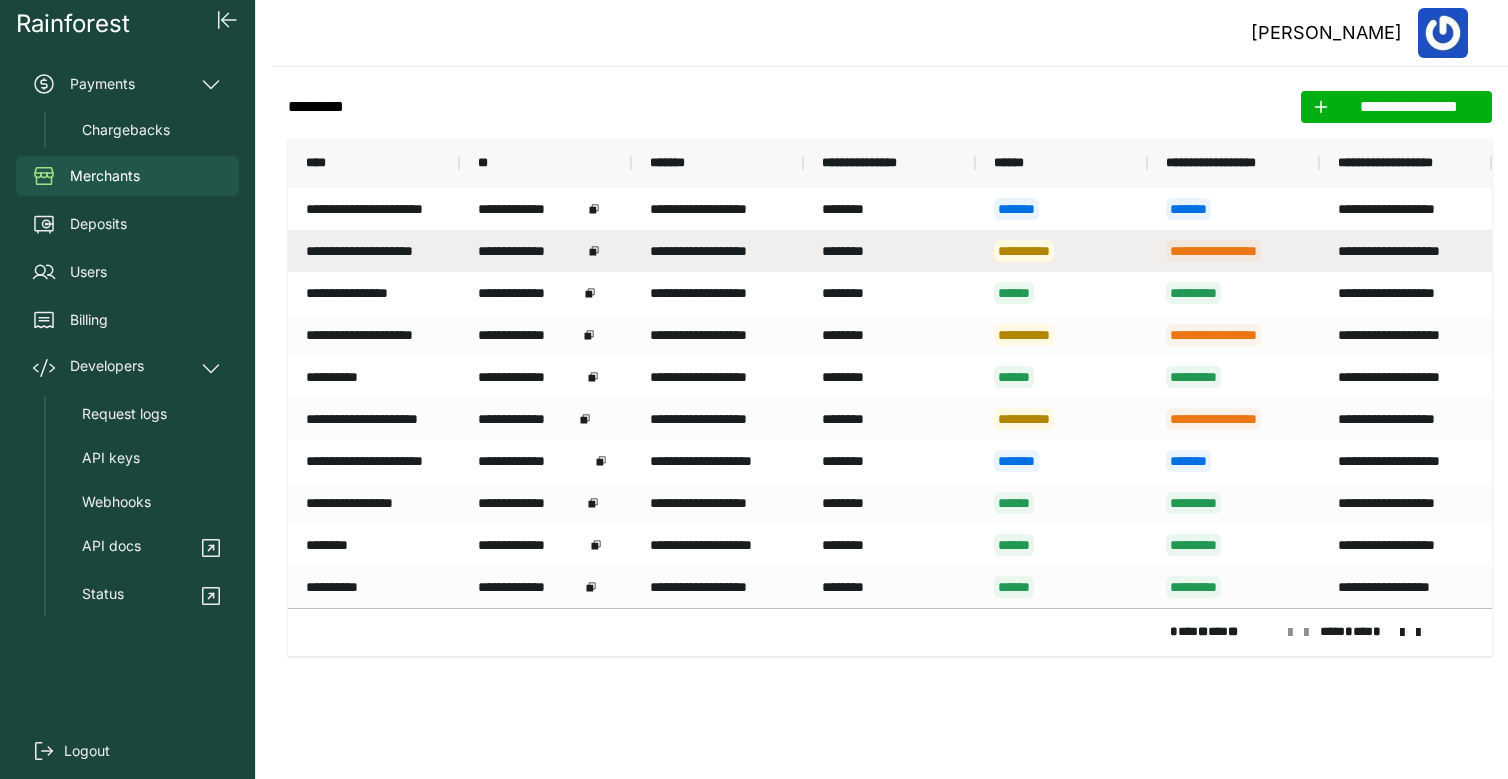 click on "**********" at bounding box center [1062, 251] 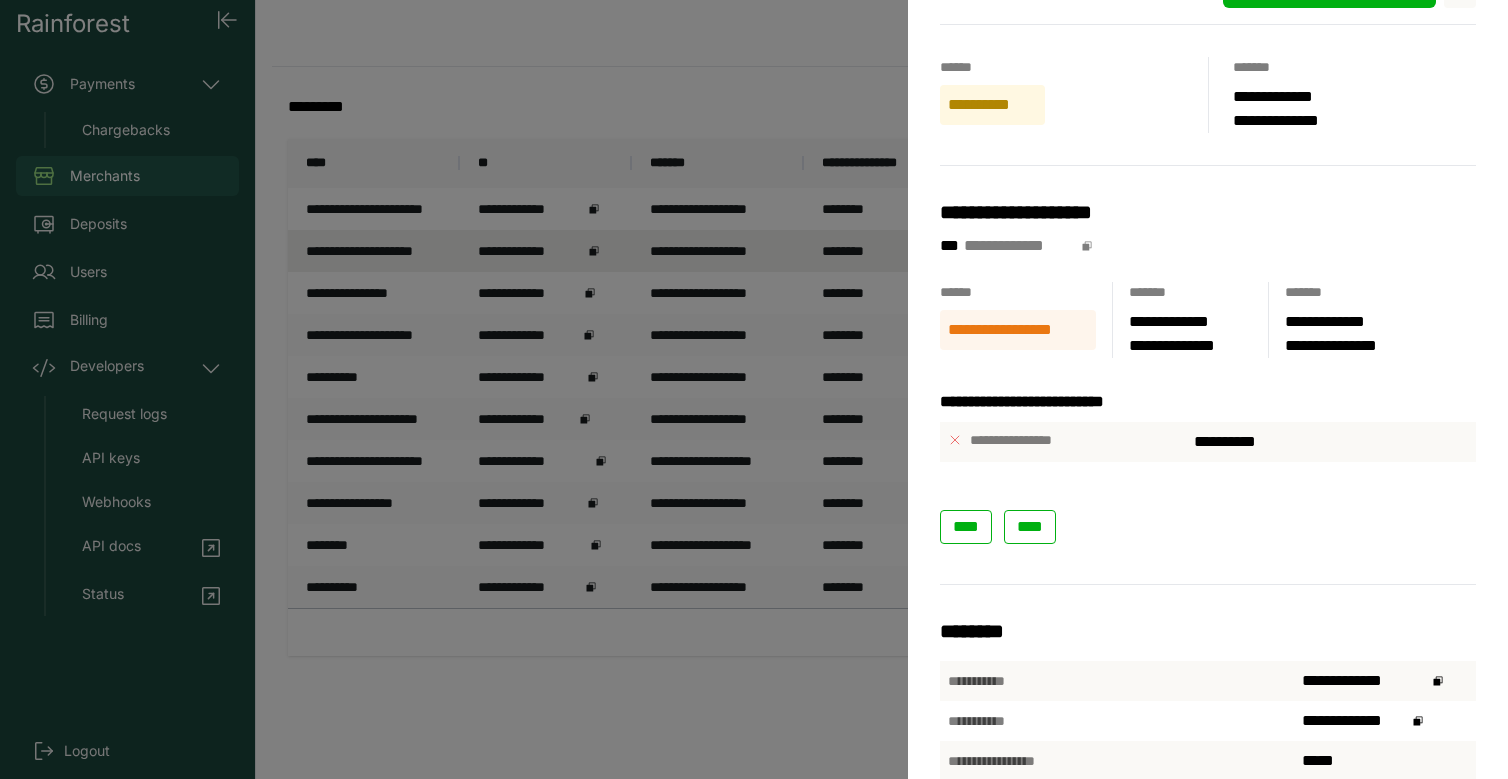 scroll, scrollTop: 0, scrollLeft: 0, axis: both 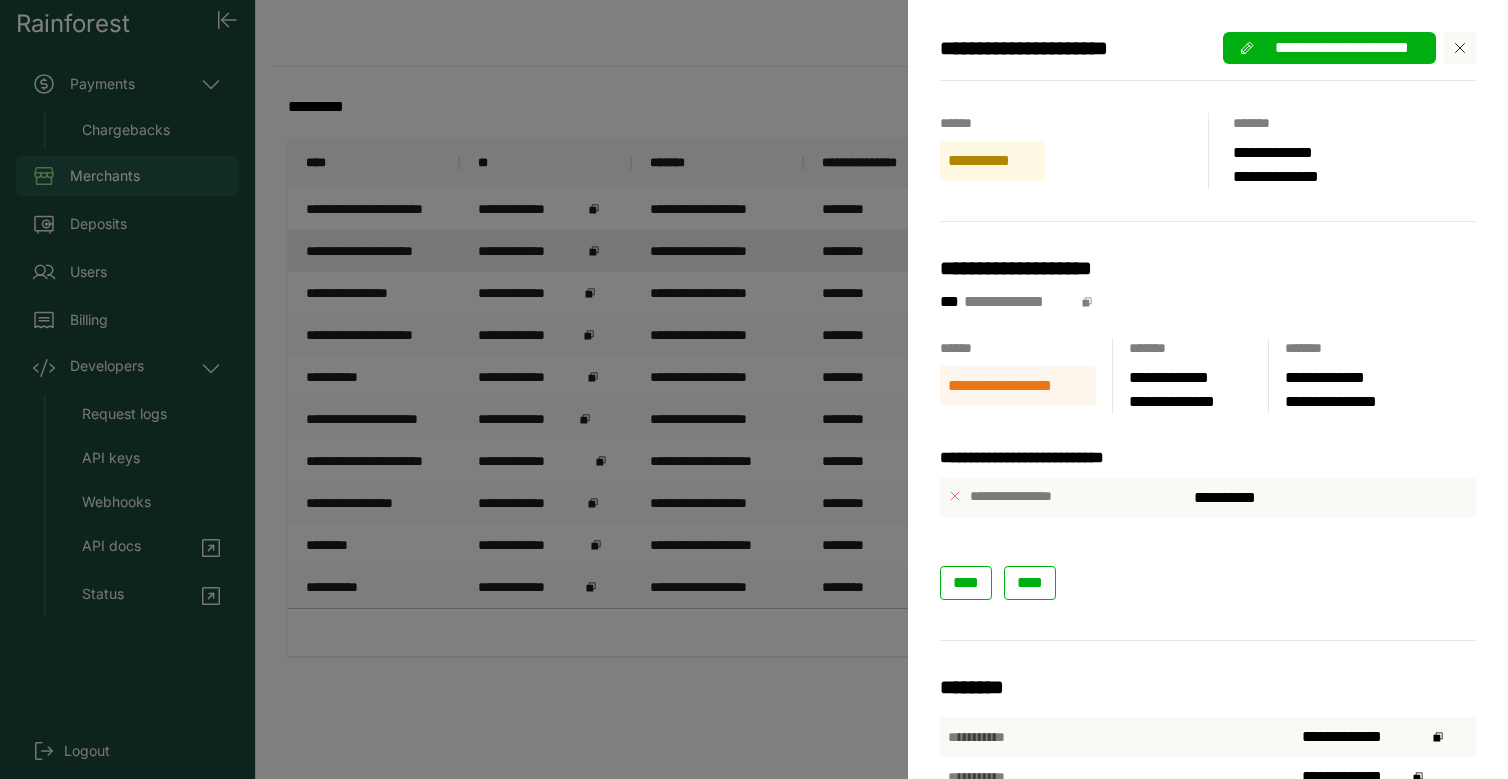 click at bounding box center (1460, 48) 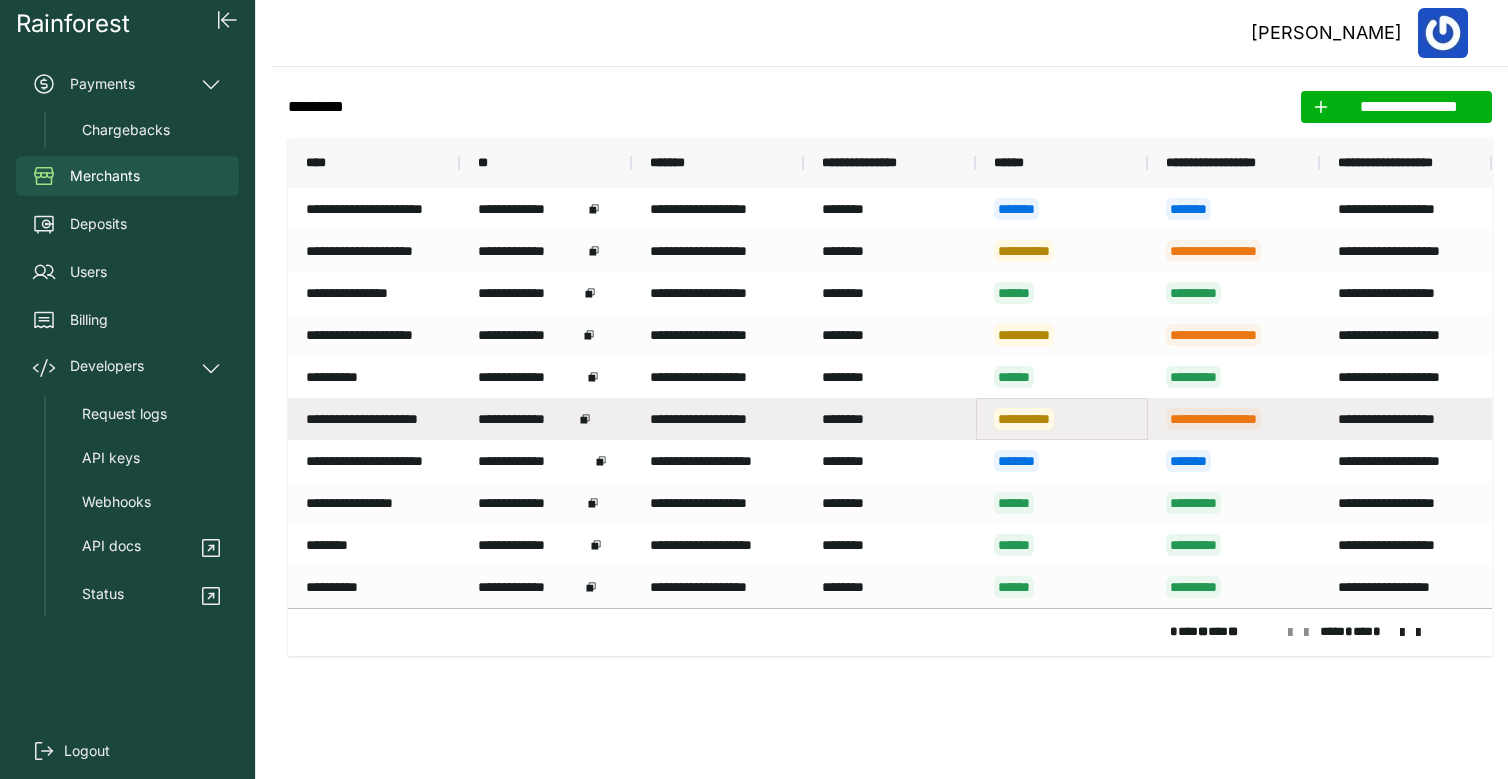 click on "**********" at bounding box center [1062, 419] 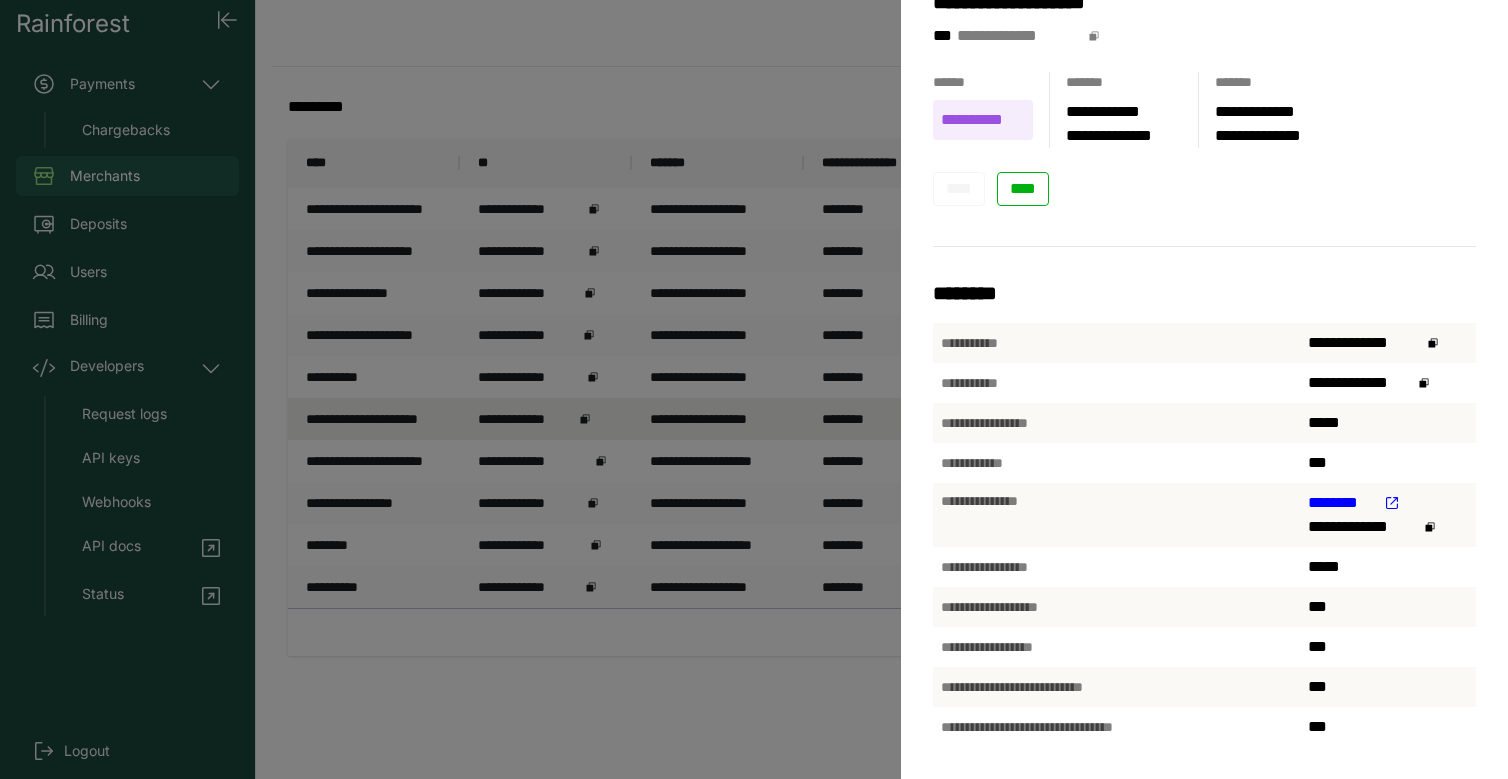 scroll, scrollTop: 0, scrollLeft: 0, axis: both 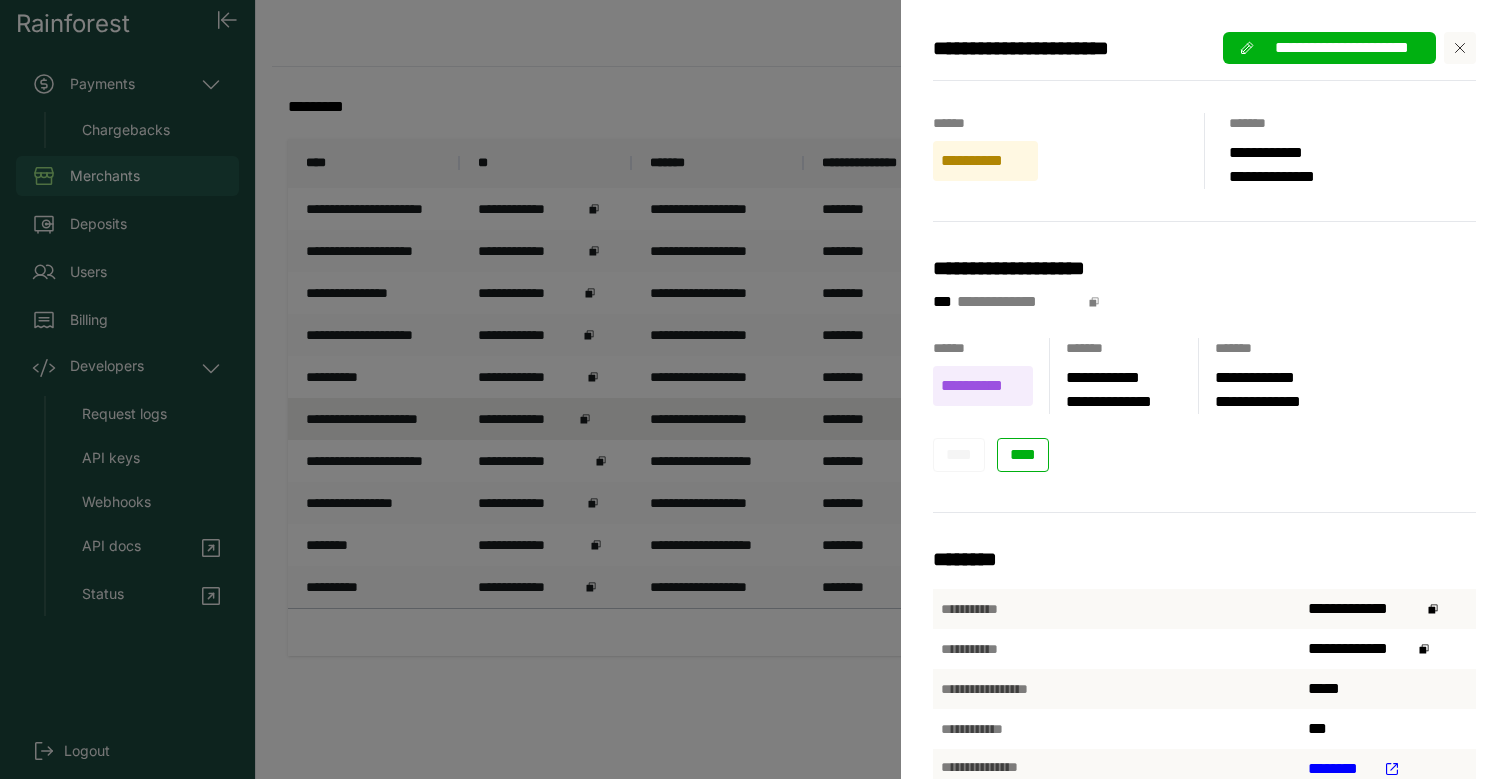 click 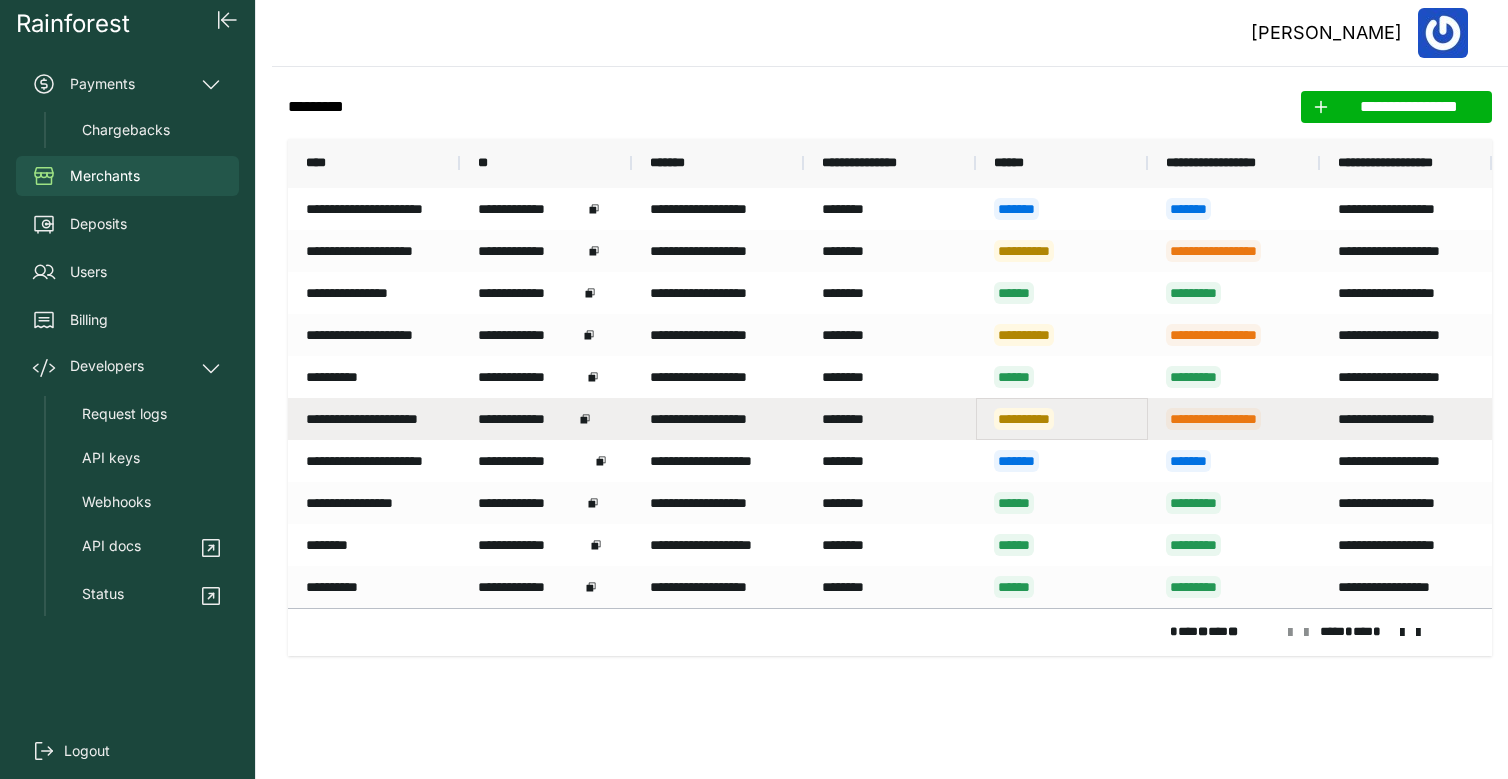 click on "**********" at bounding box center (1062, 419) 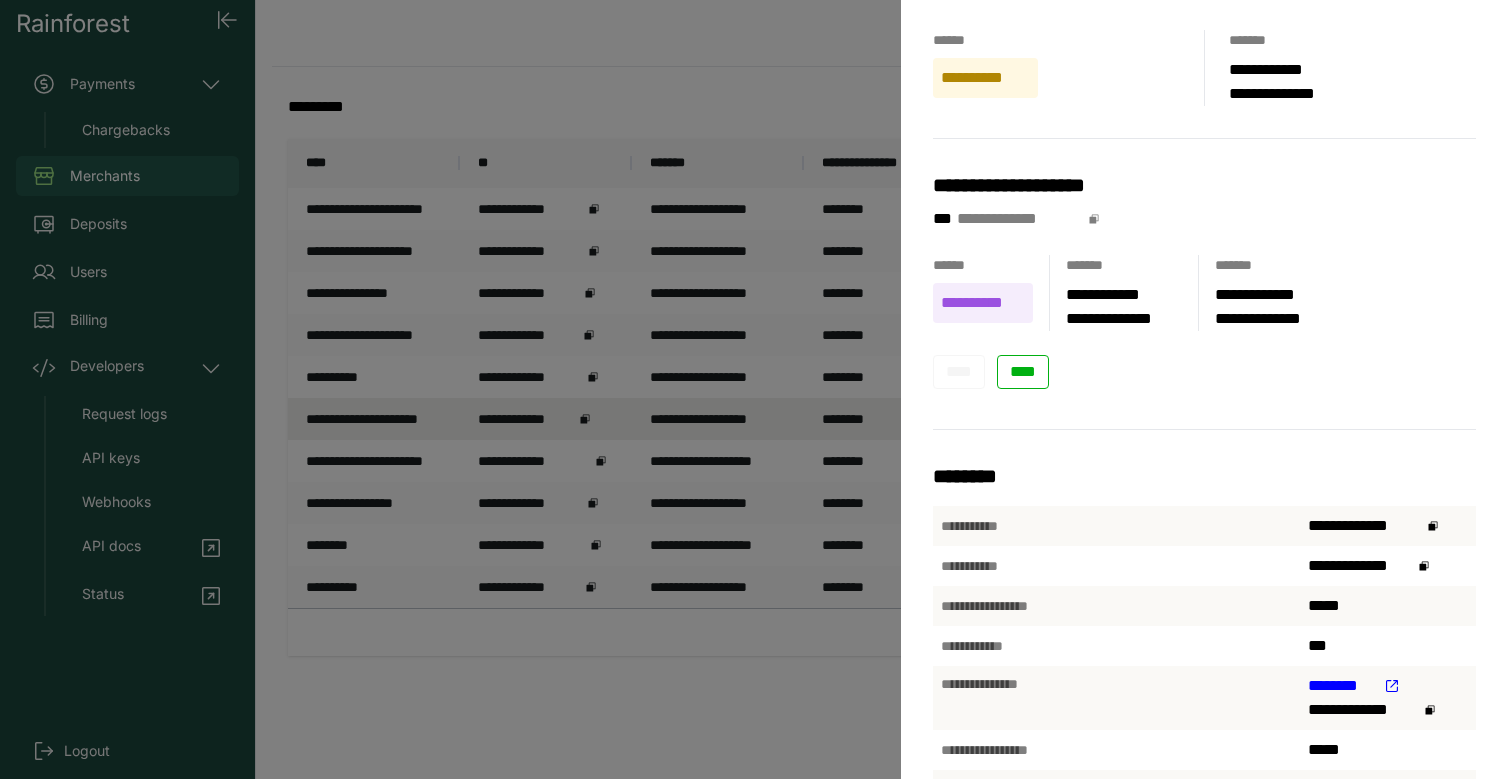scroll, scrollTop: 0, scrollLeft: 0, axis: both 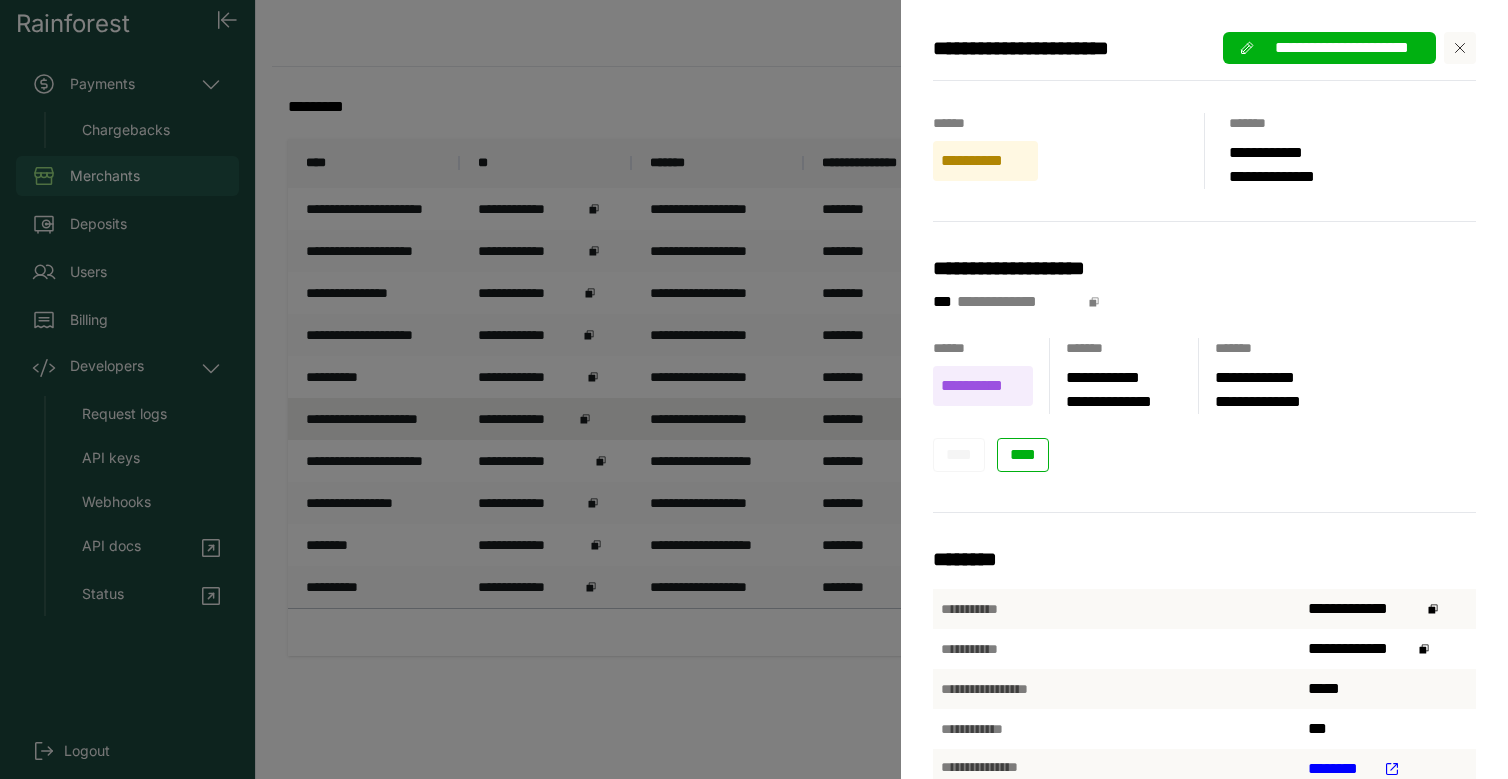 click 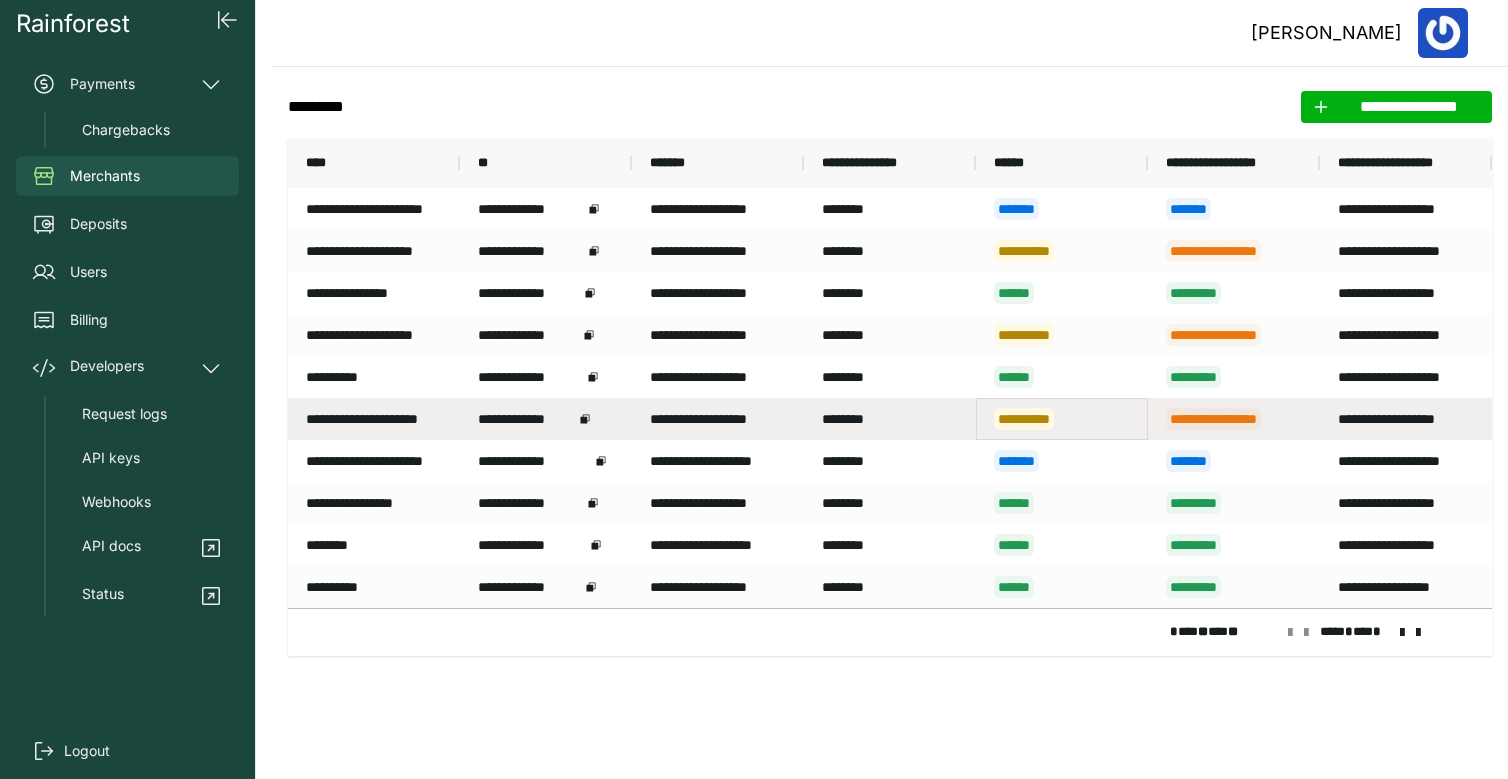 click on "**********" at bounding box center [1062, 419] 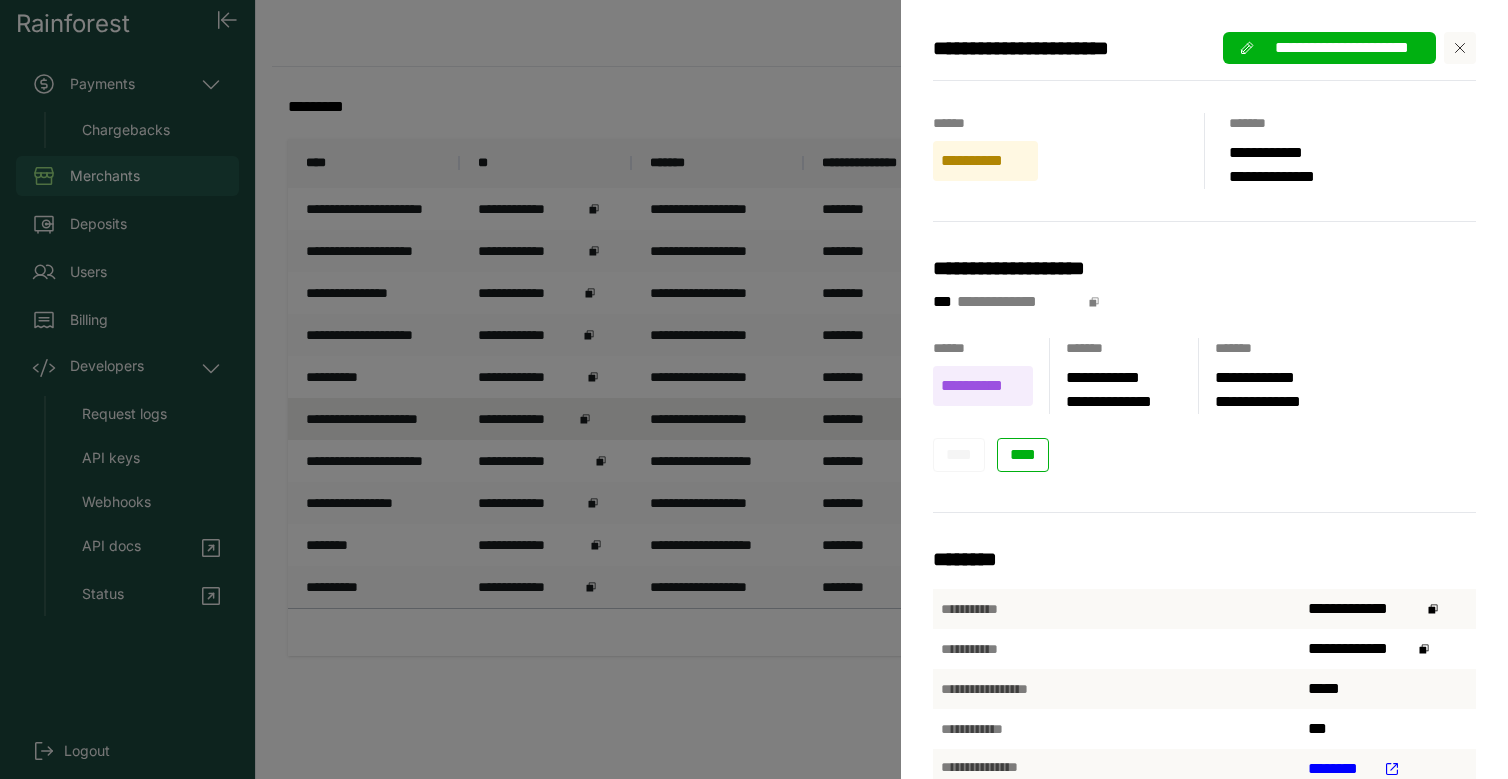 click at bounding box center (1460, 48) 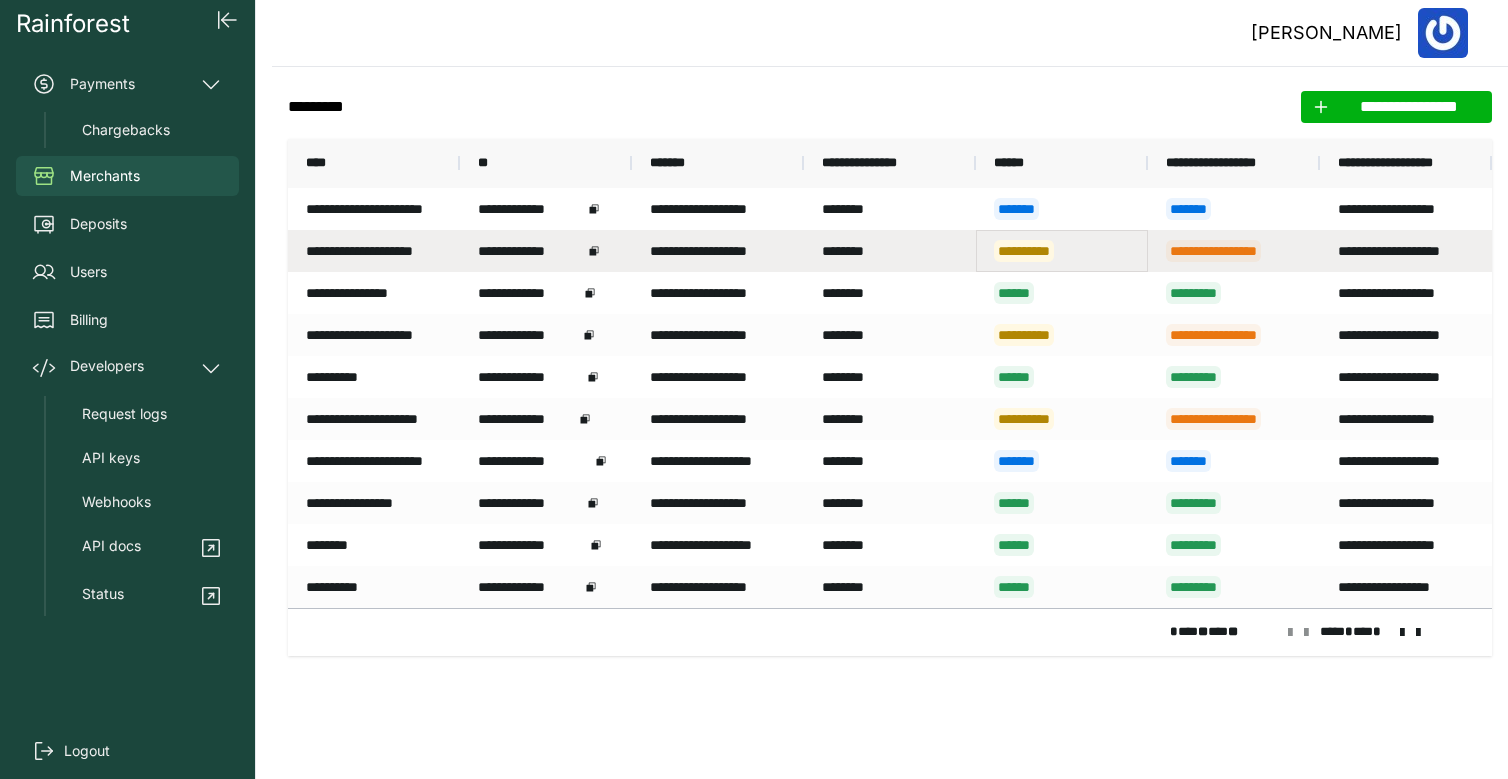 click on "**********" at bounding box center (1062, 251) 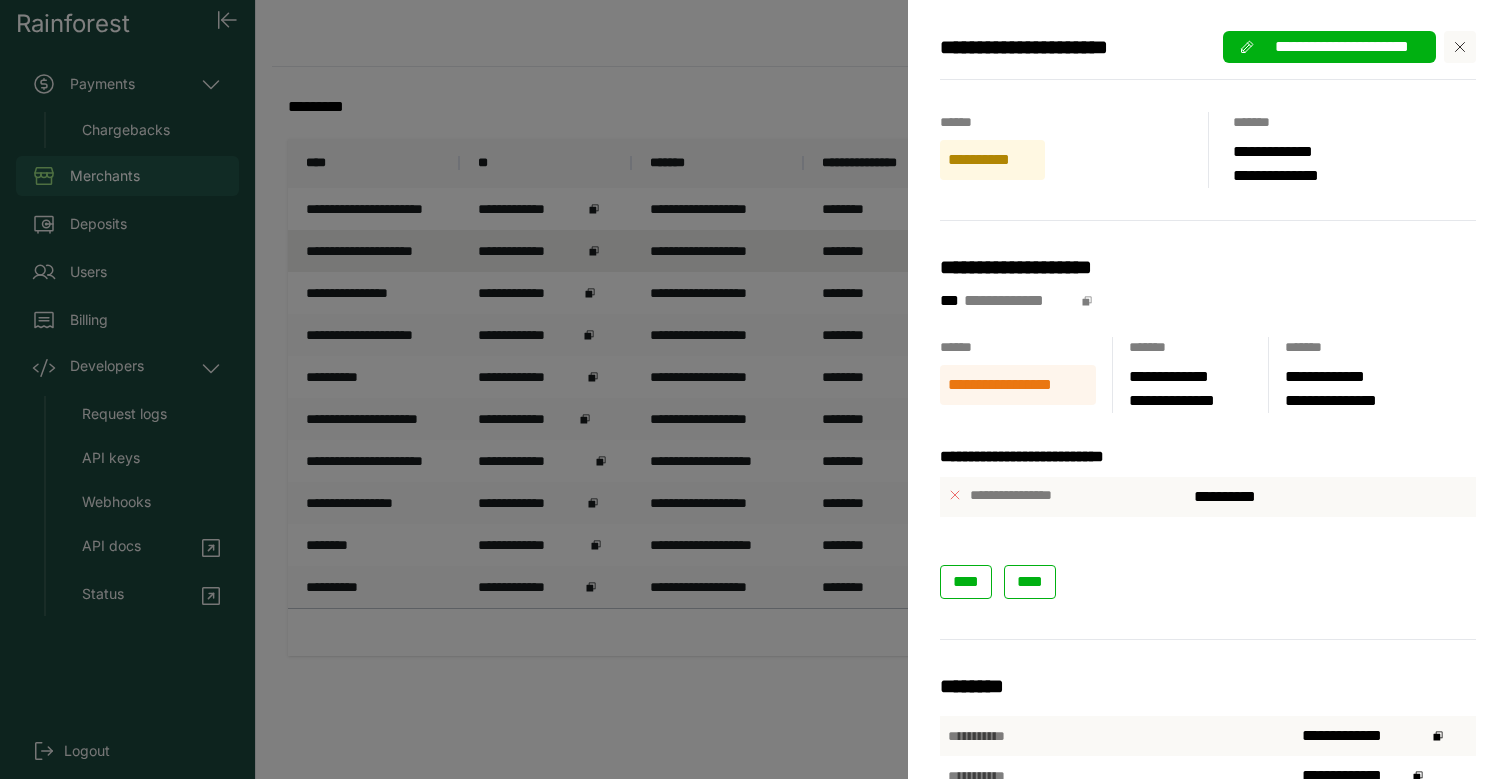 scroll, scrollTop: 0, scrollLeft: 0, axis: both 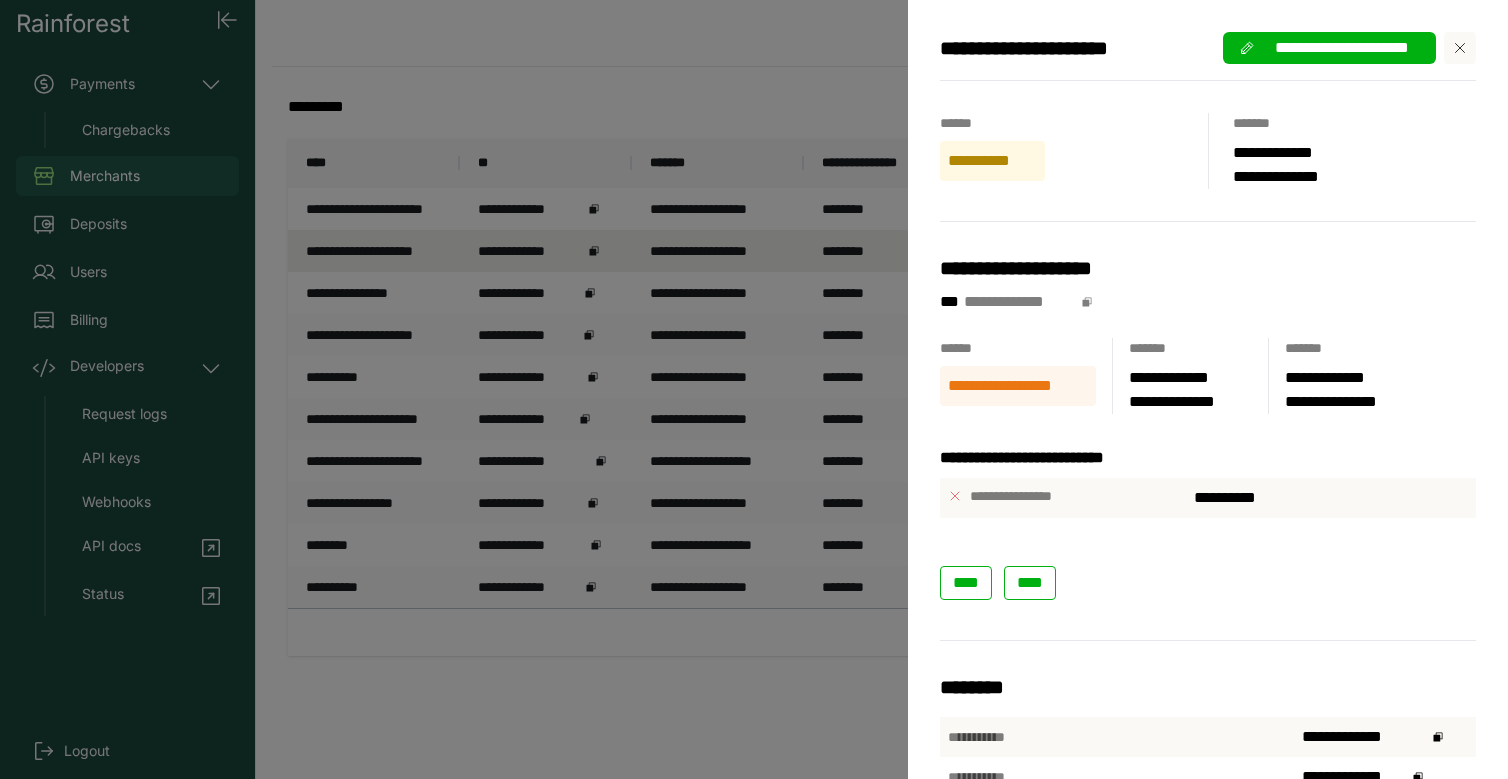 click at bounding box center [1460, 48] 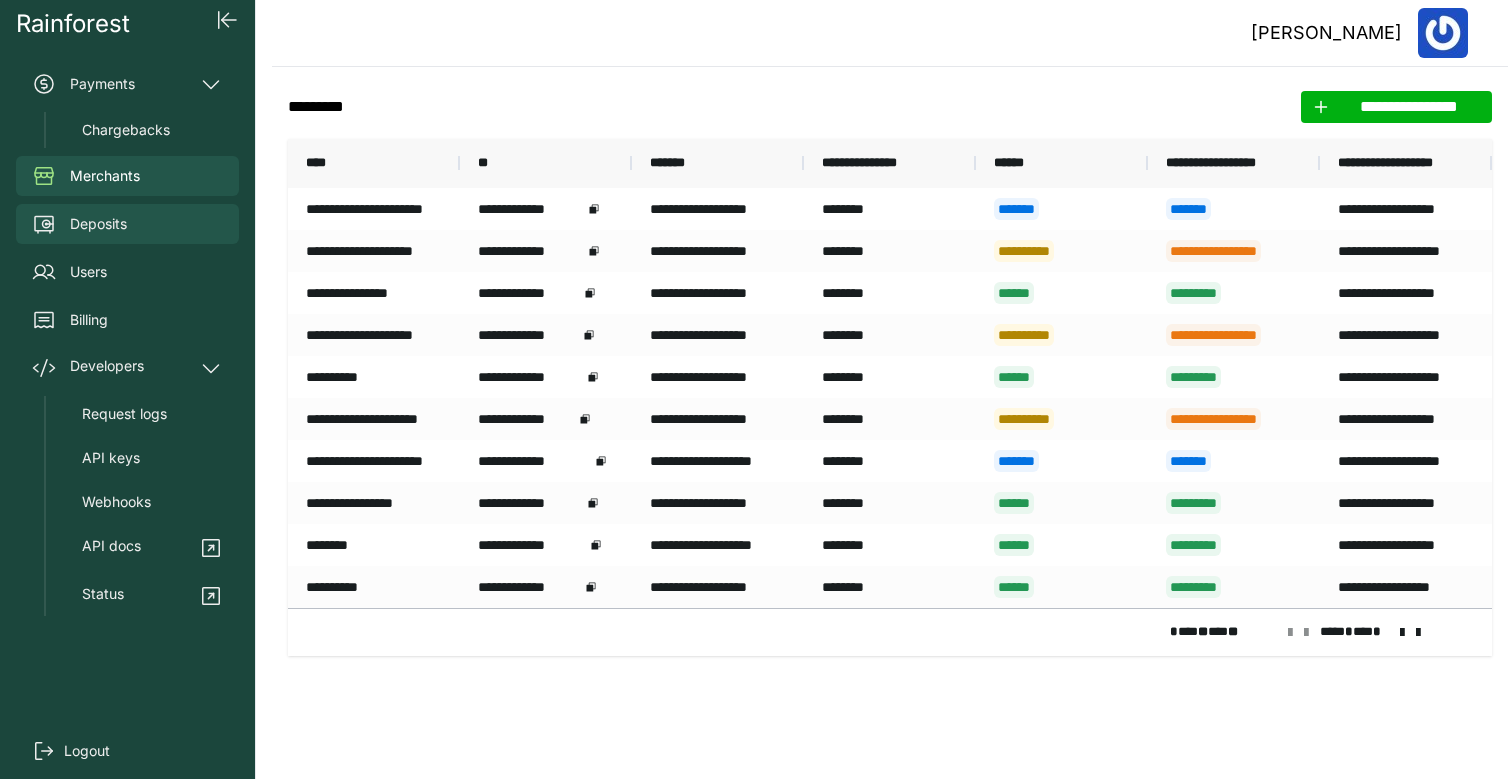 click on "Deposits" at bounding box center (127, 224) 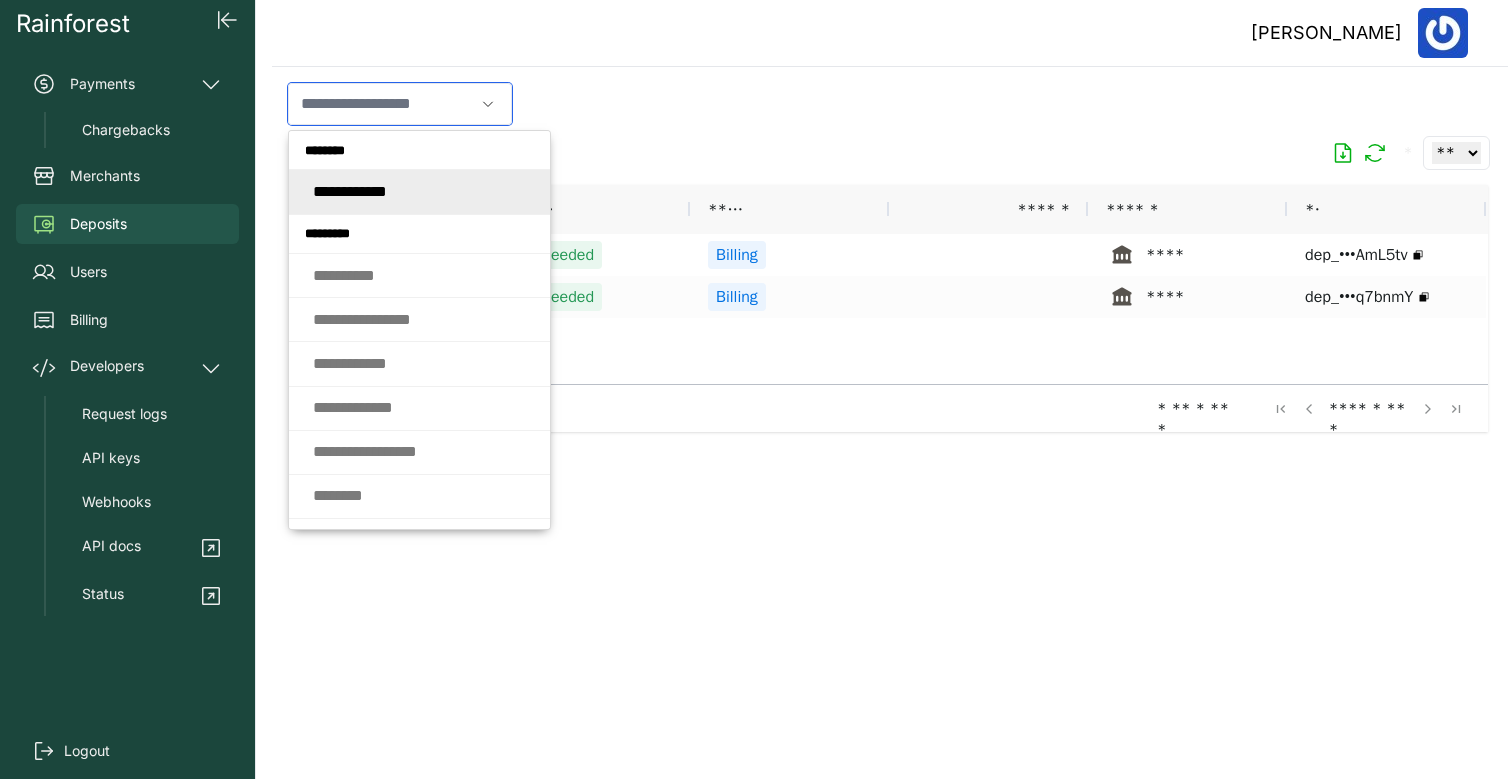 click at bounding box center (381, 104) 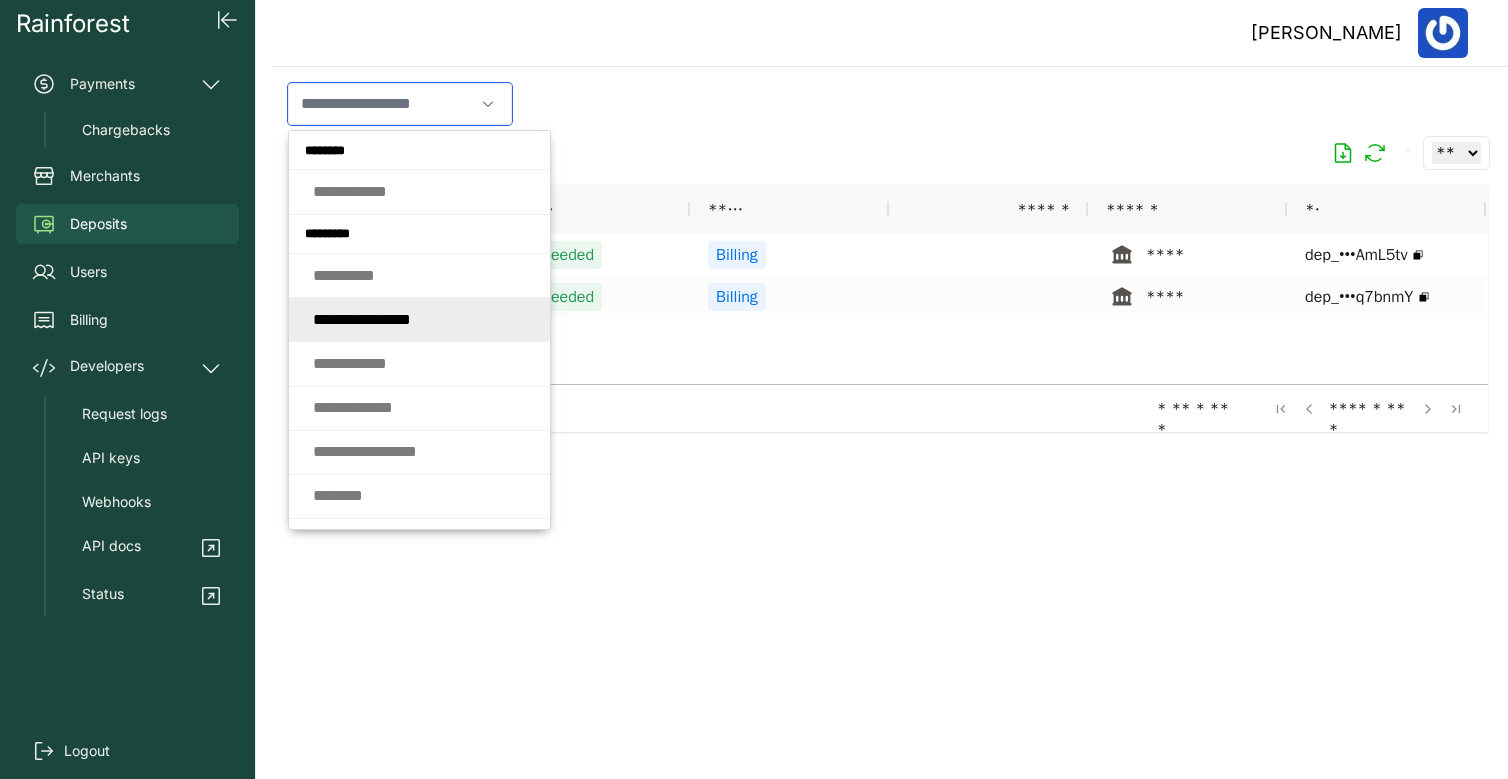 click on "* * * * *   * * * * * * * * * *" 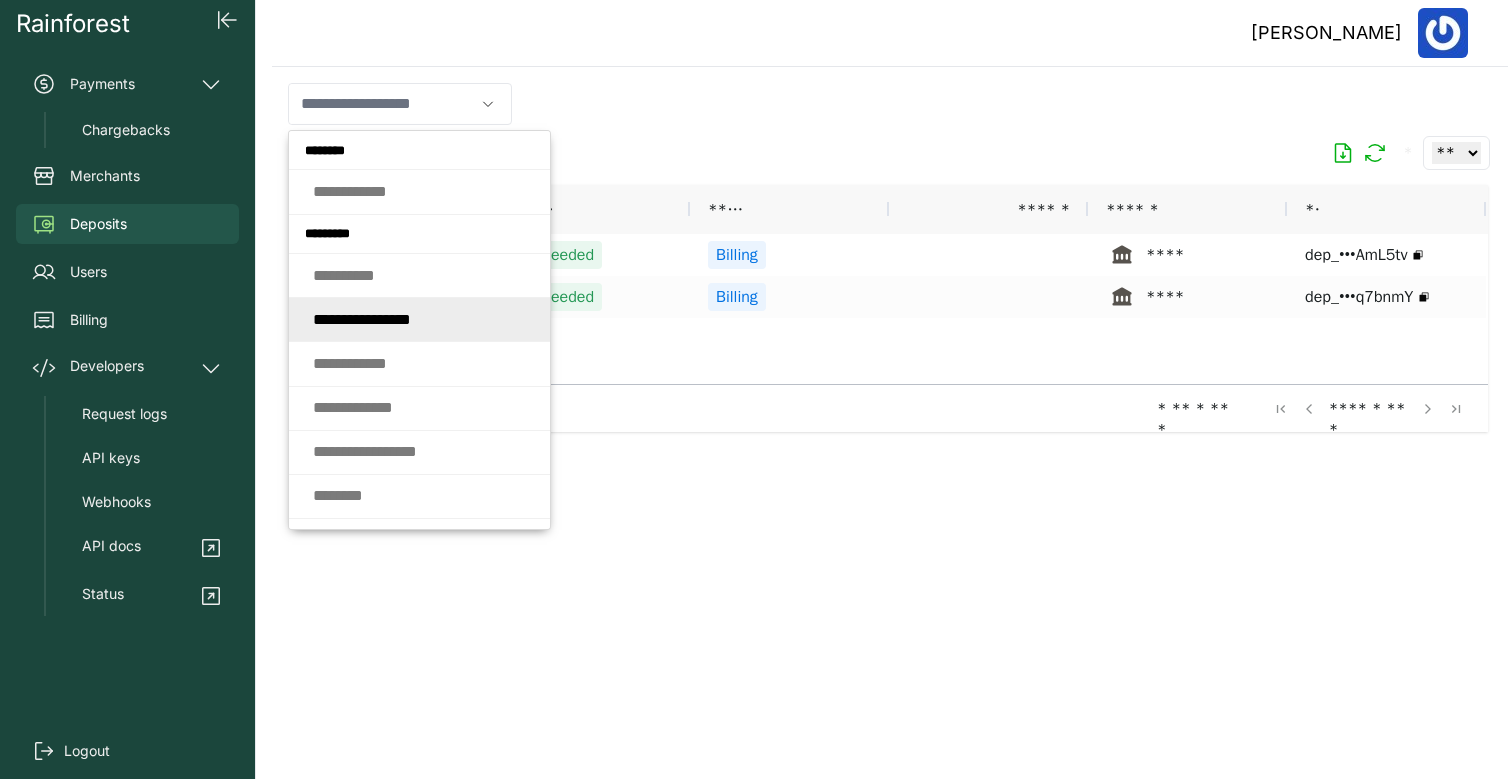 type on "**********" 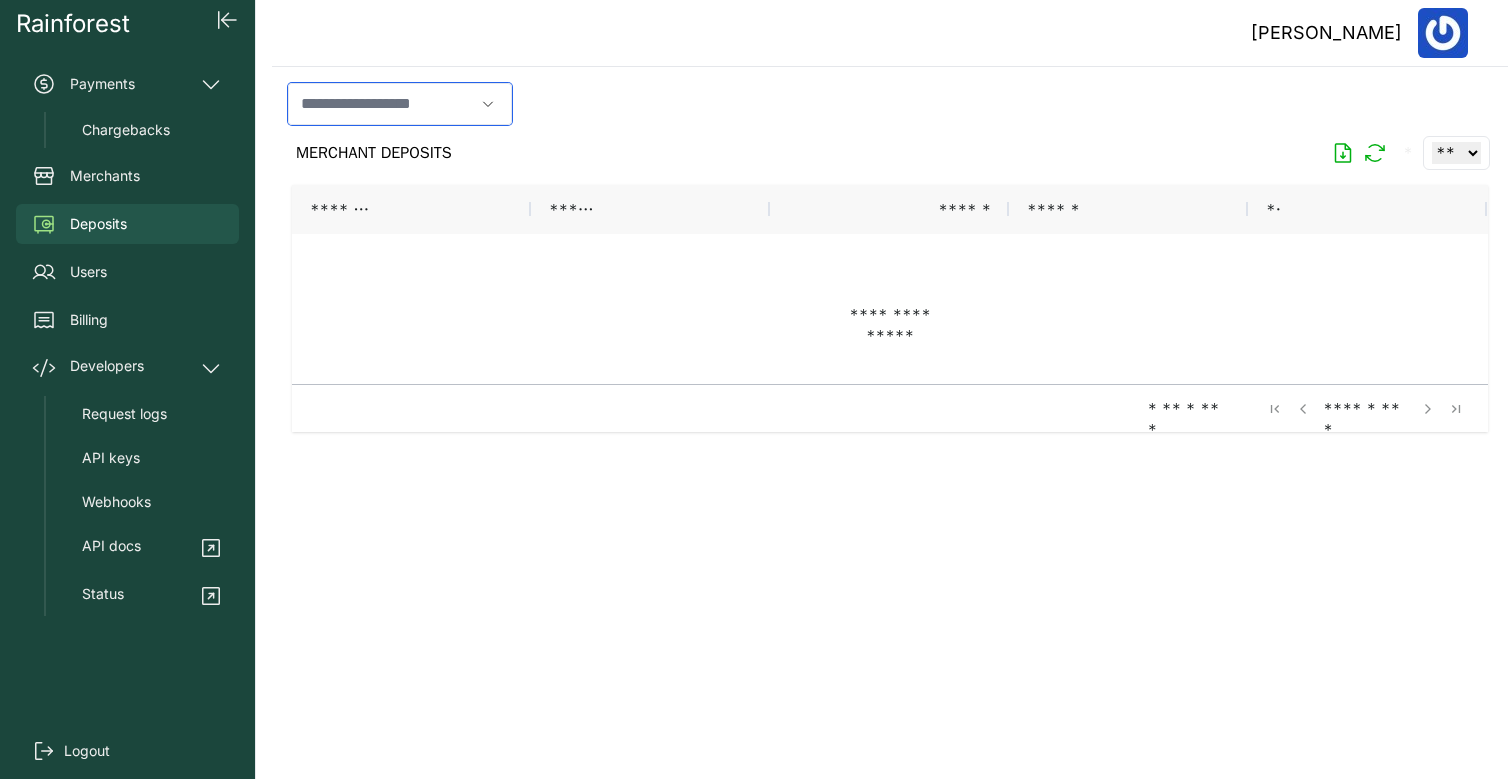 click at bounding box center (381, 104) 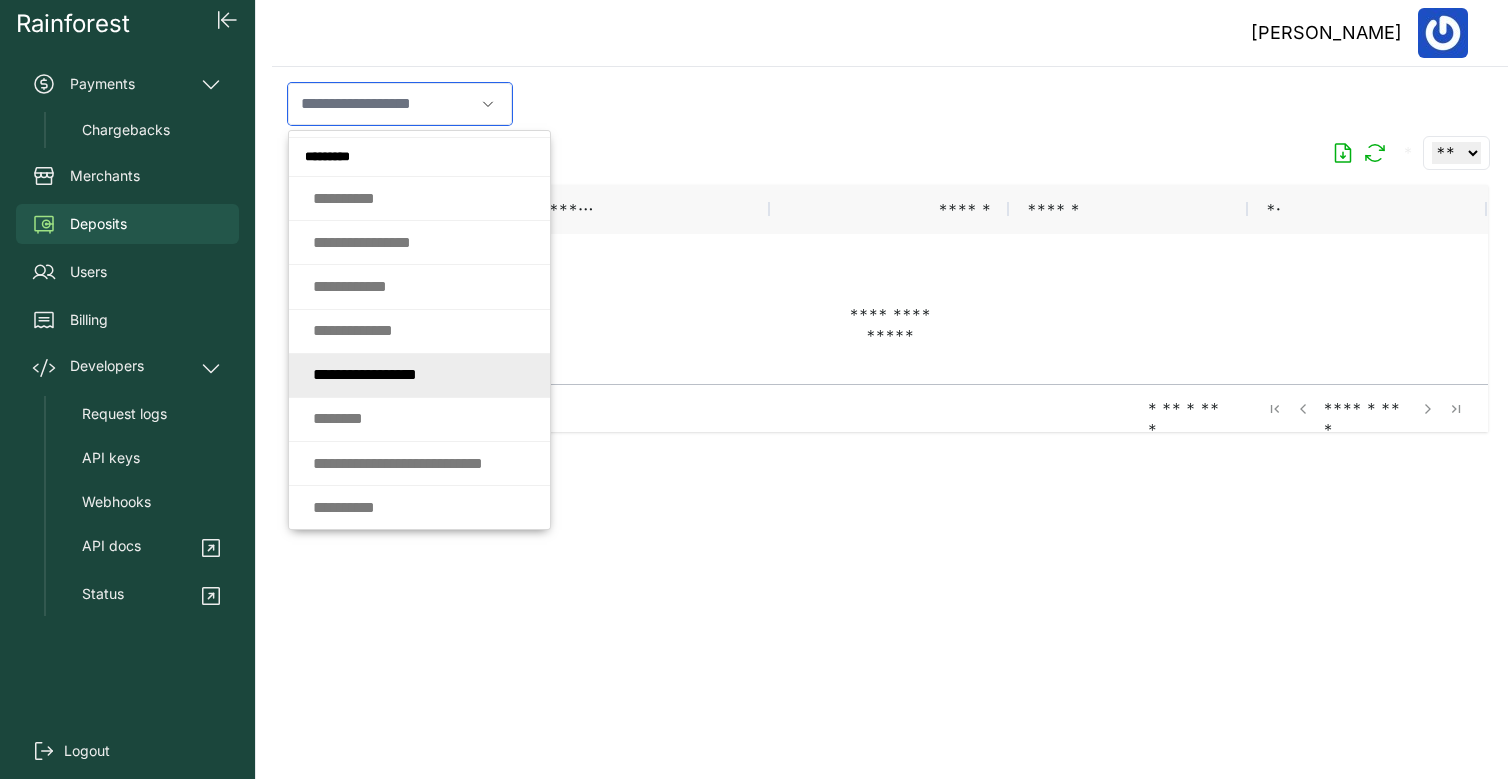 scroll, scrollTop: 0, scrollLeft: 0, axis: both 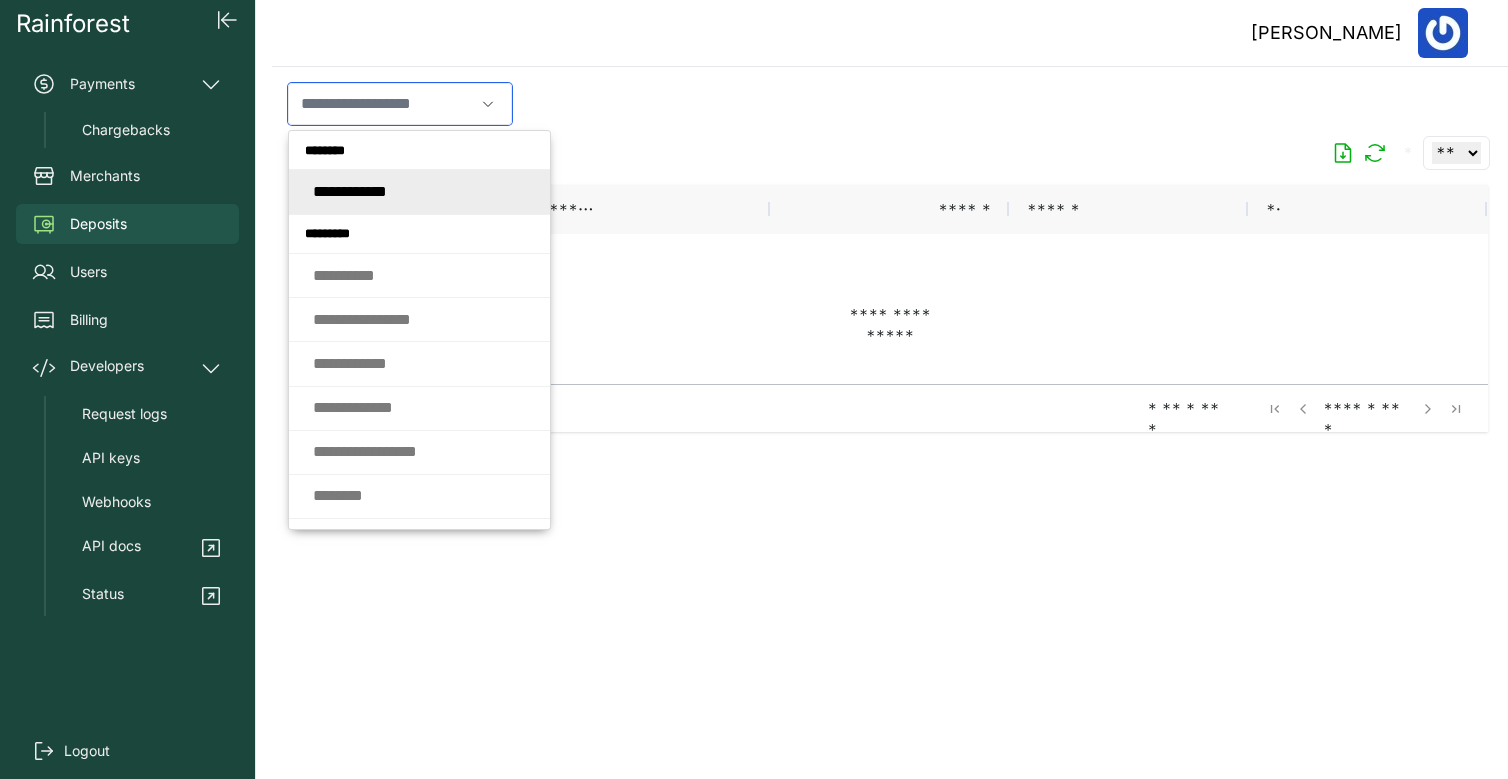 click on "* * * * *   * * * * * *" at bounding box center [350, 191] 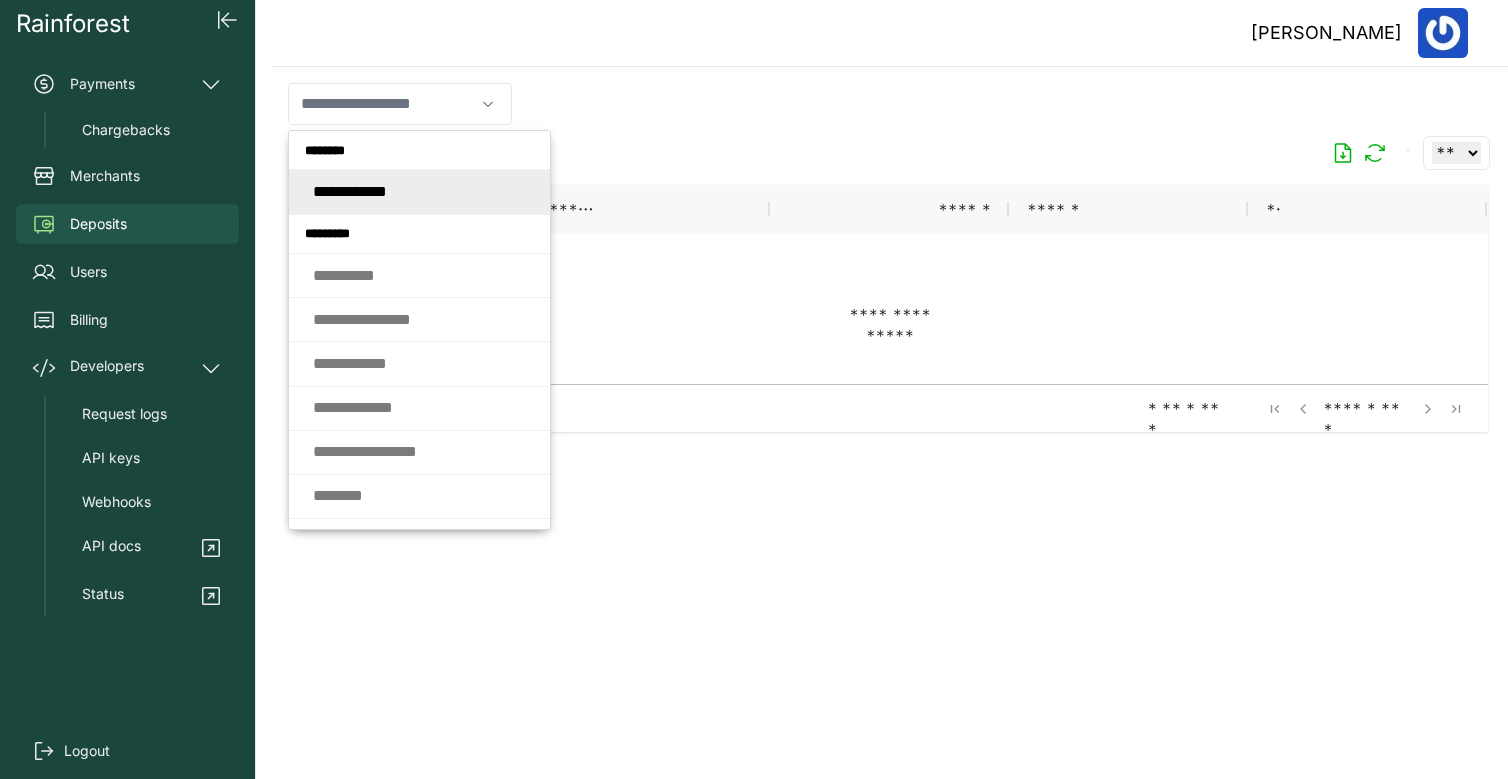 type on "**********" 